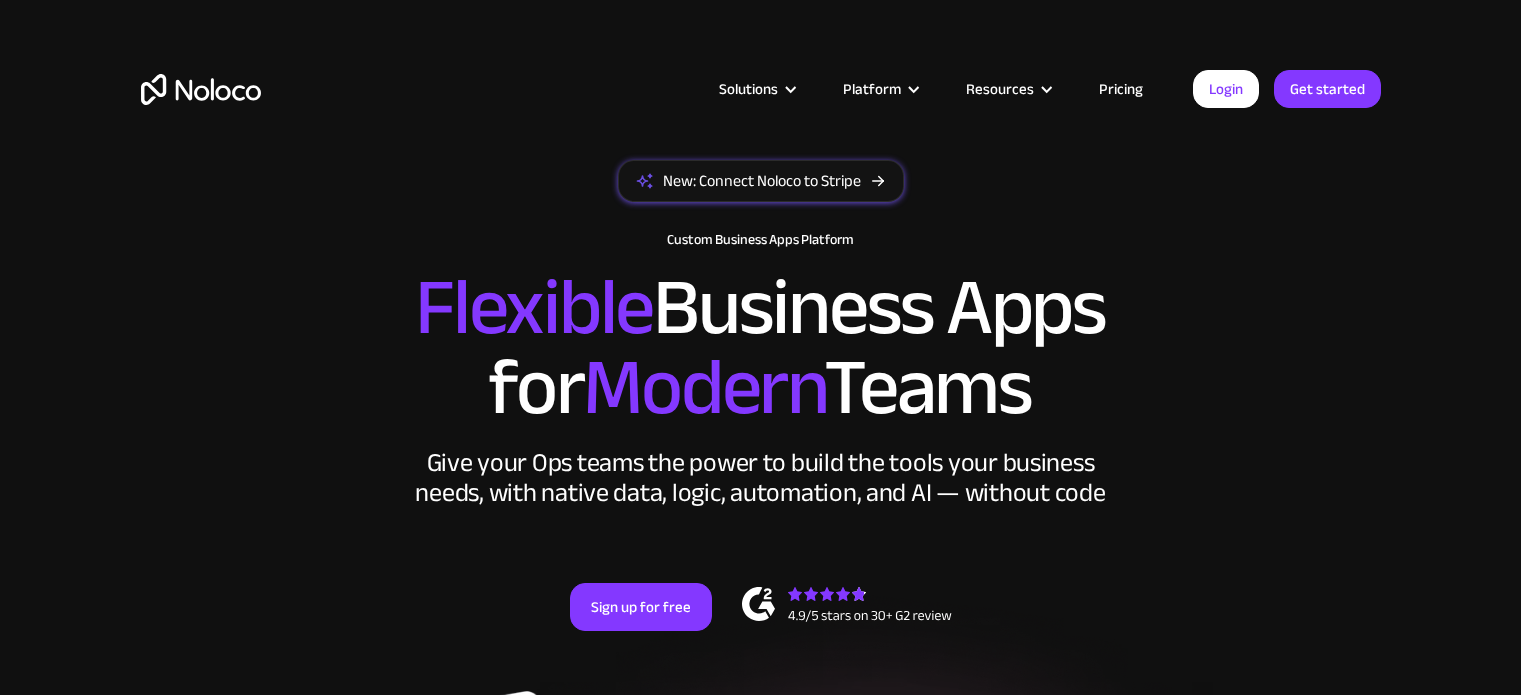 scroll, scrollTop: 0, scrollLeft: 0, axis: both 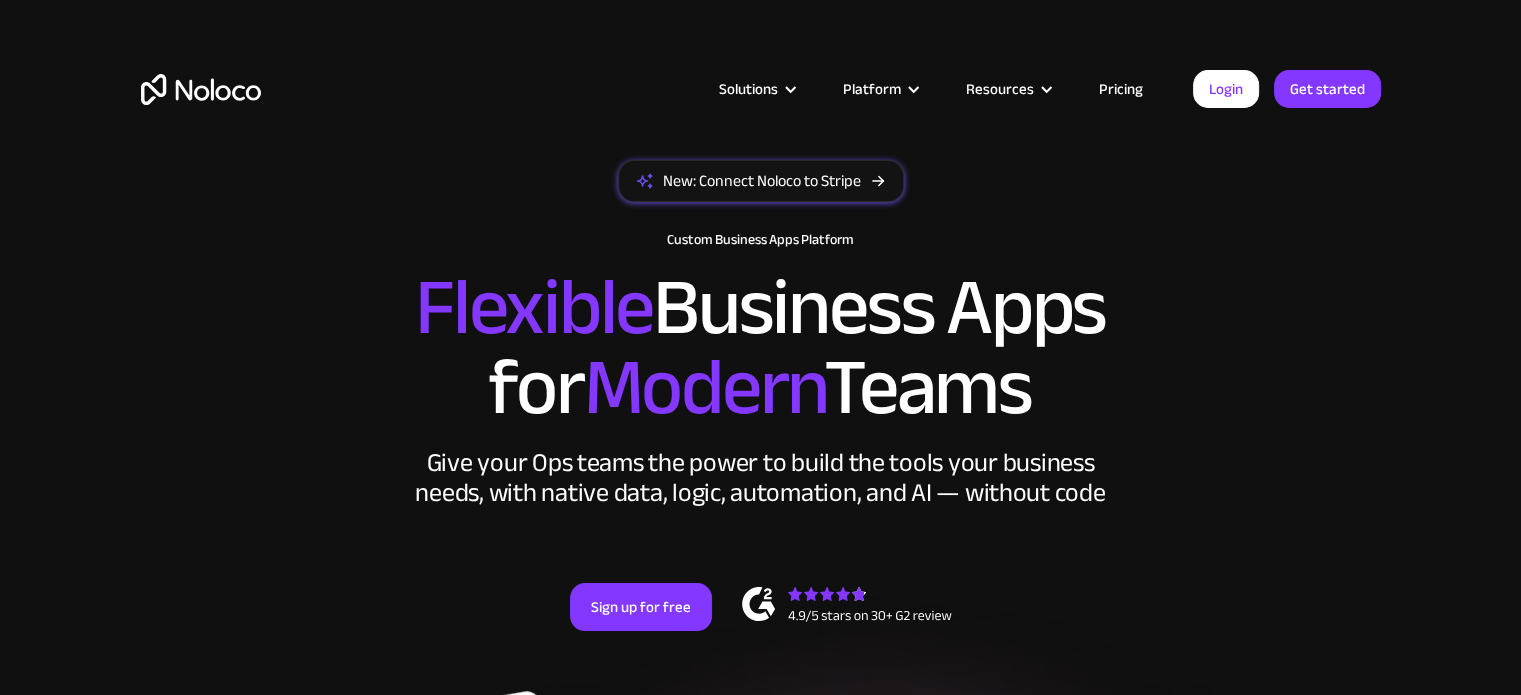 click on "Pricing" at bounding box center (1121, 89) 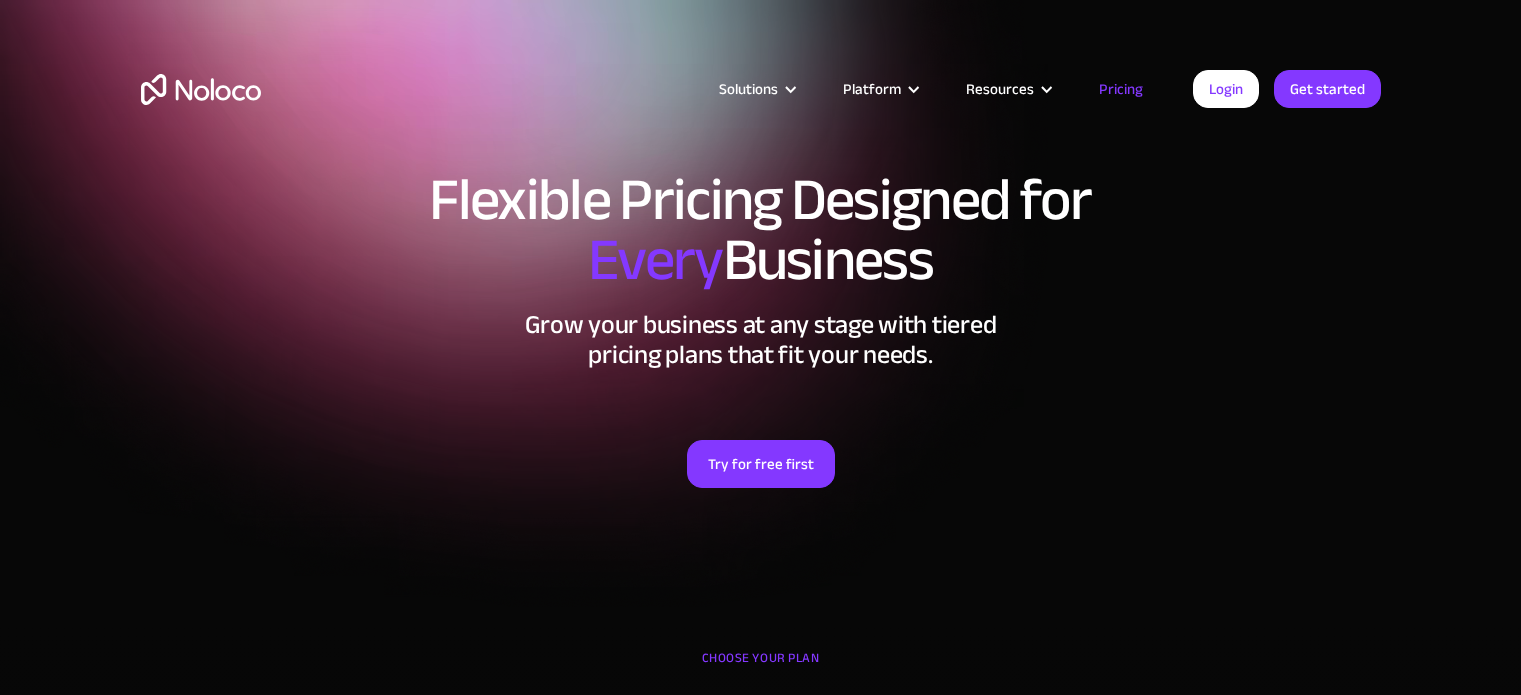 scroll, scrollTop: 0, scrollLeft: 0, axis: both 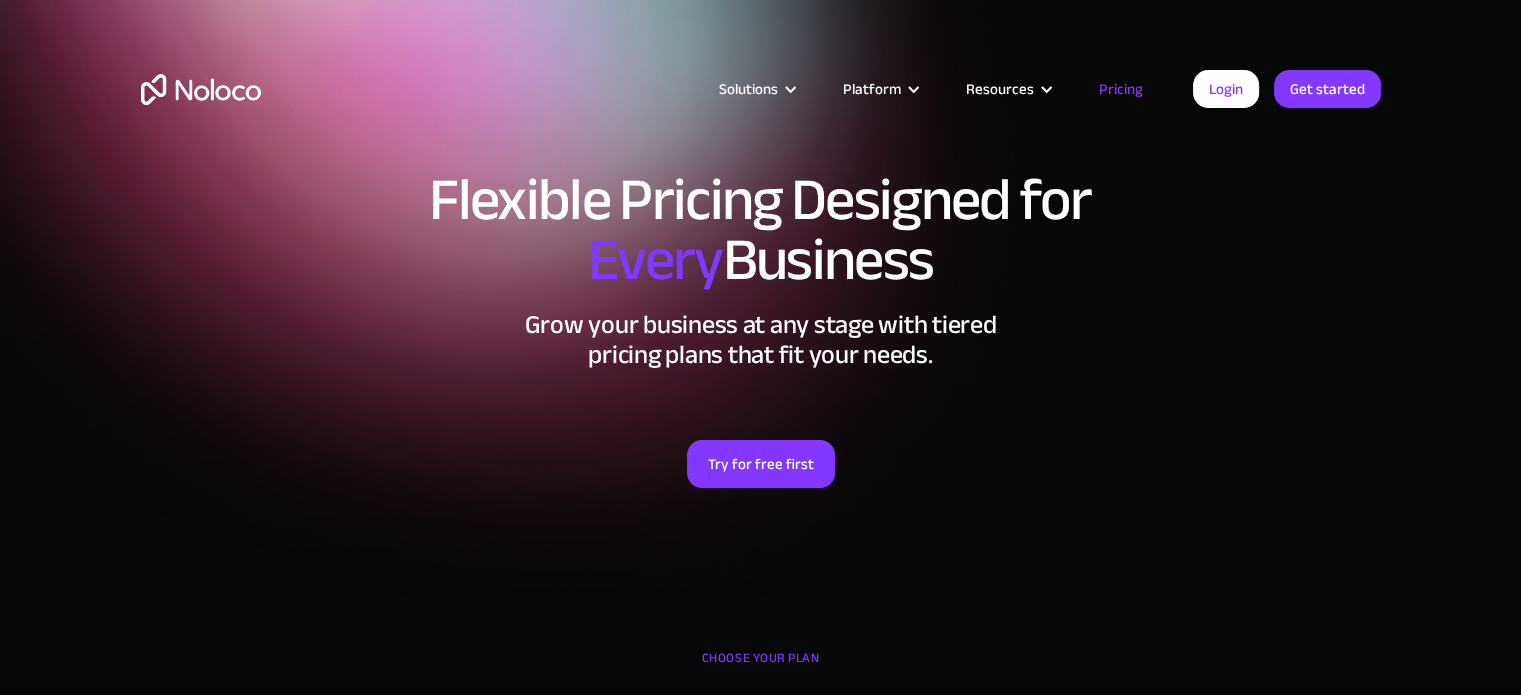 click on "Pricing" at bounding box center [1121, 89] 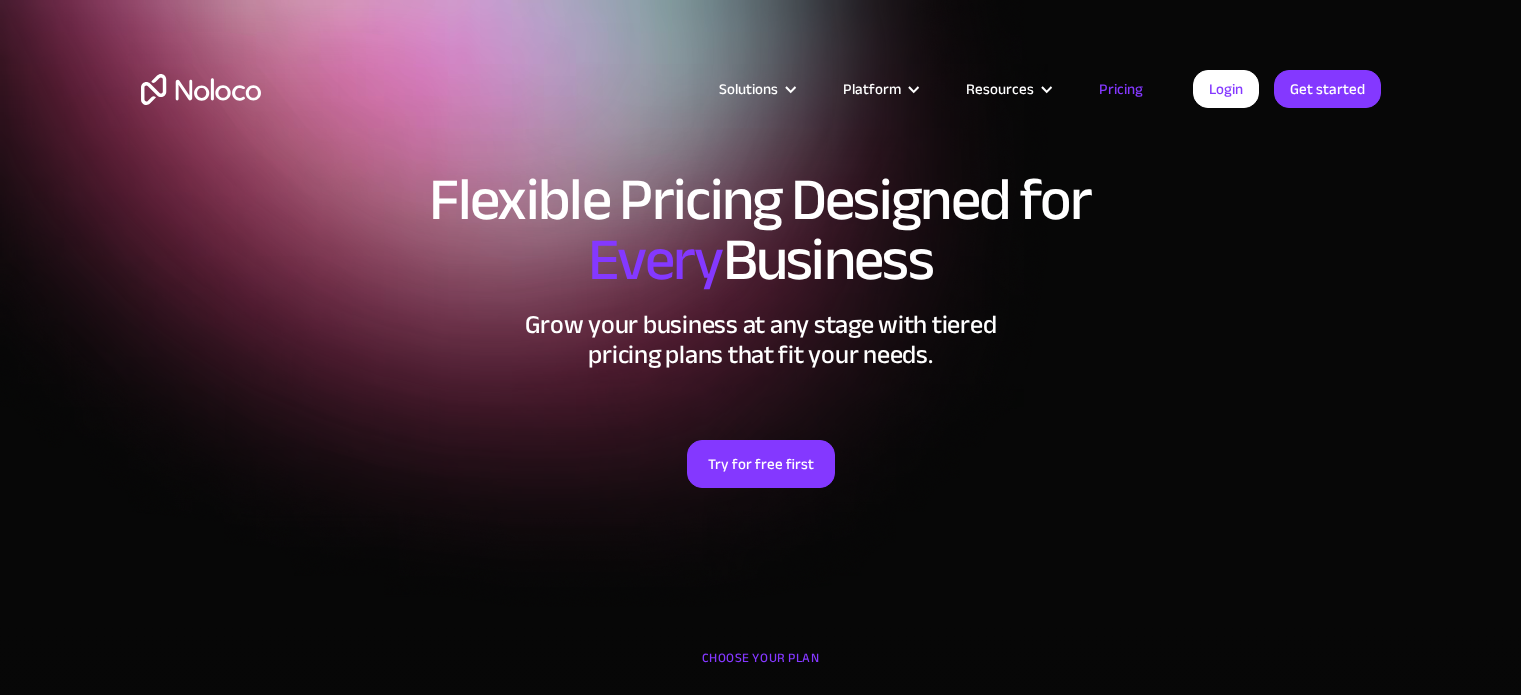 scroll, scrollTop: 0, scrollLeft: 0, axis: both 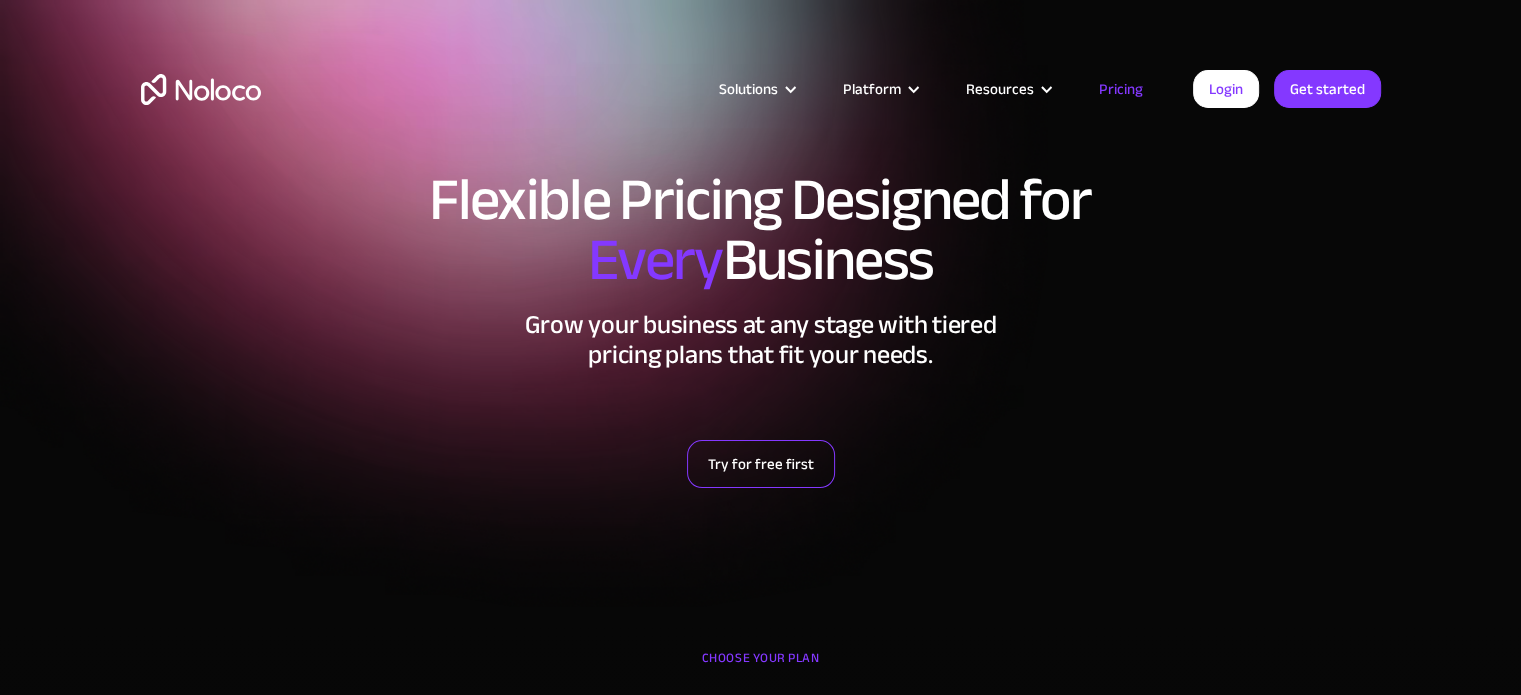 click on "Try for free first" at bounding box center [761, 464] 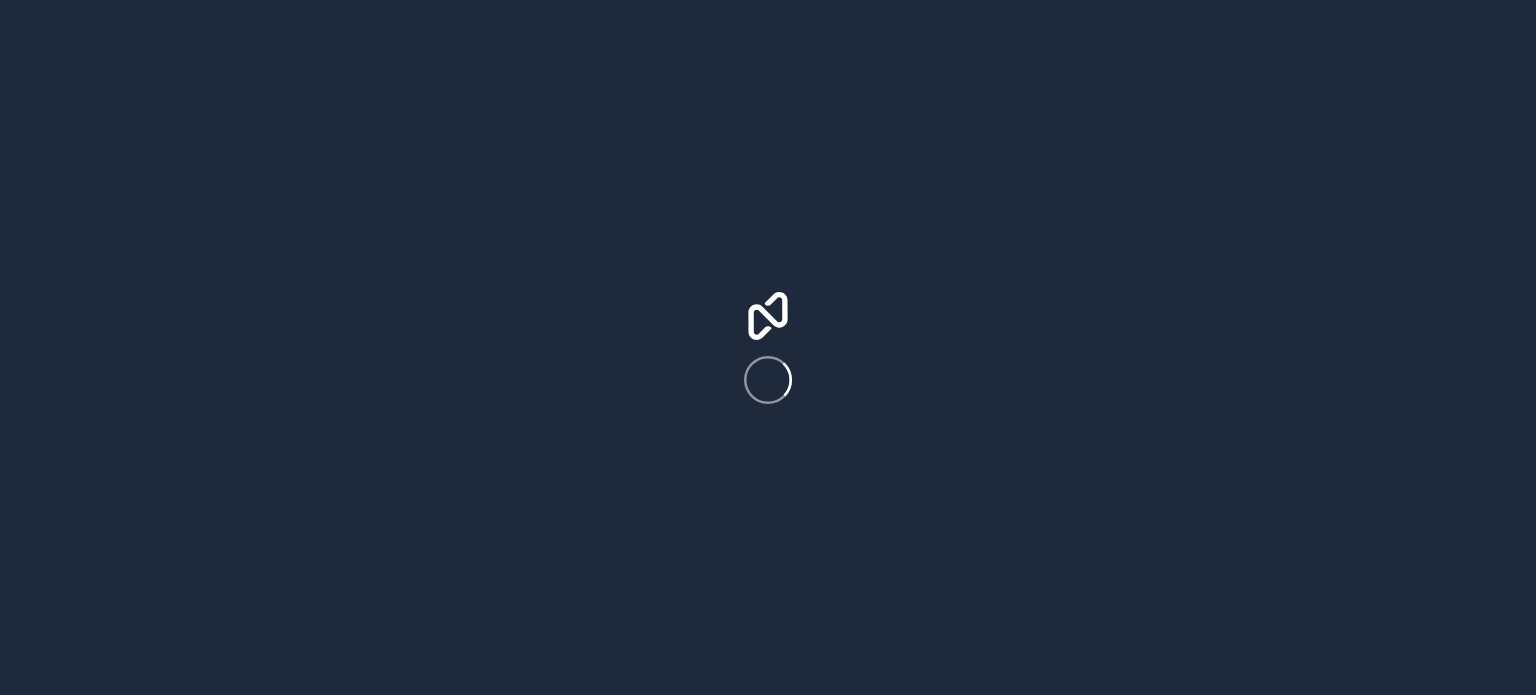 scroll, scrollTop: 0, scrollLeft: 0, axis: both 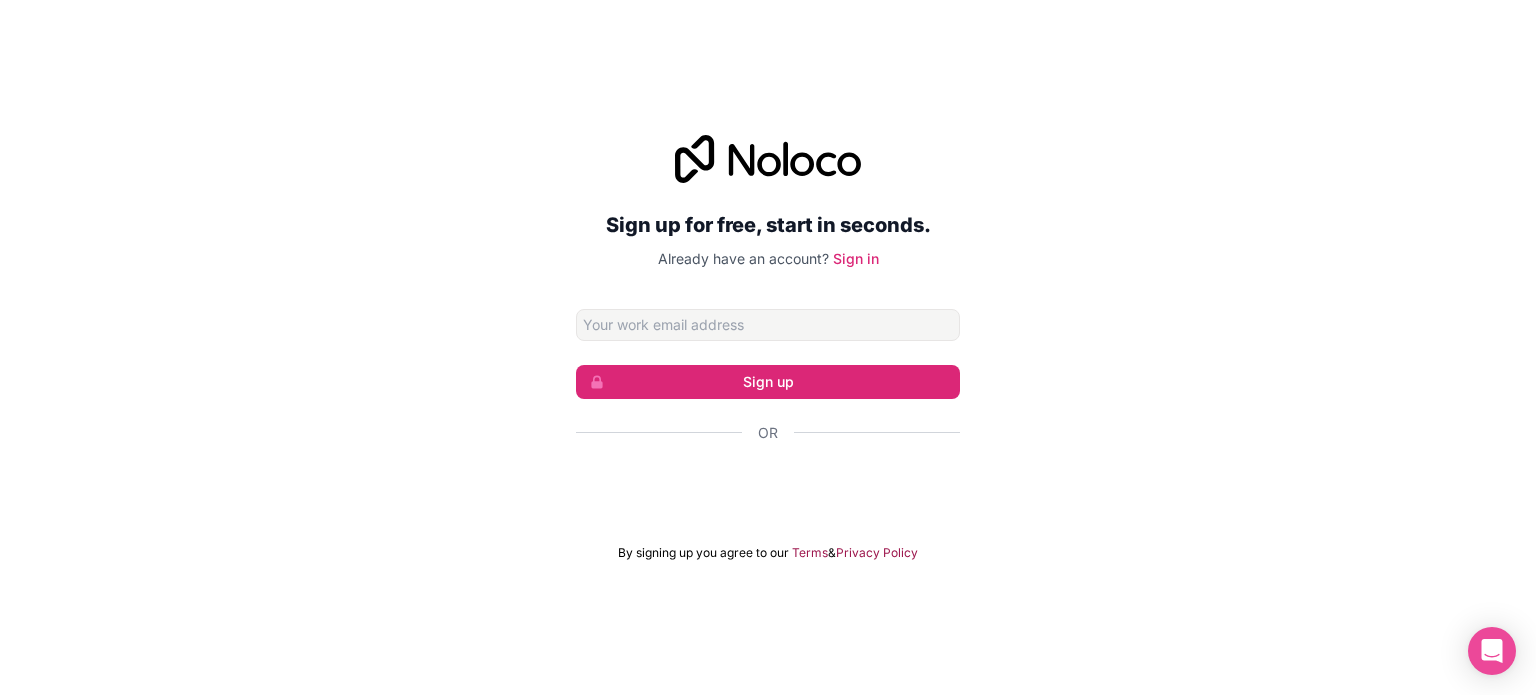 click at bounding box center [768, 325] 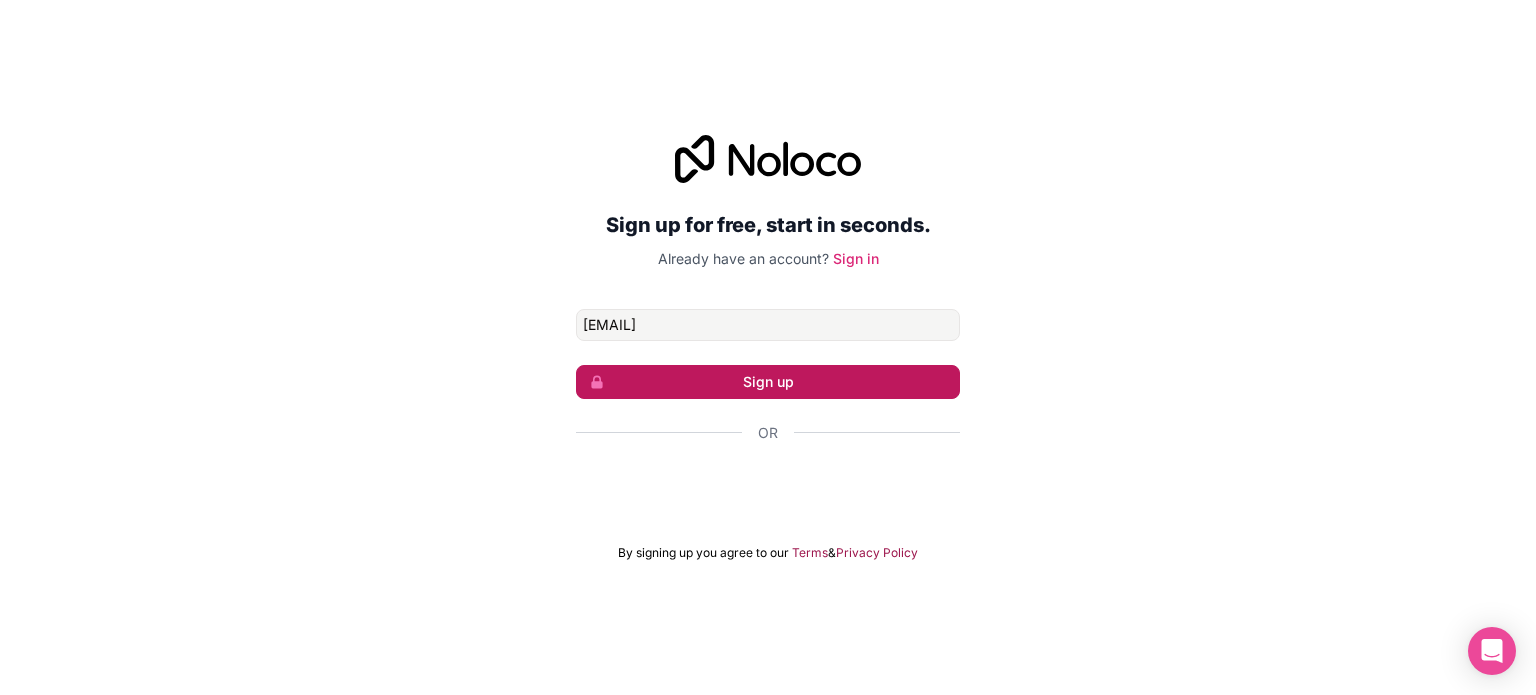 click on "Sign up" at bounding box center (768, 382) 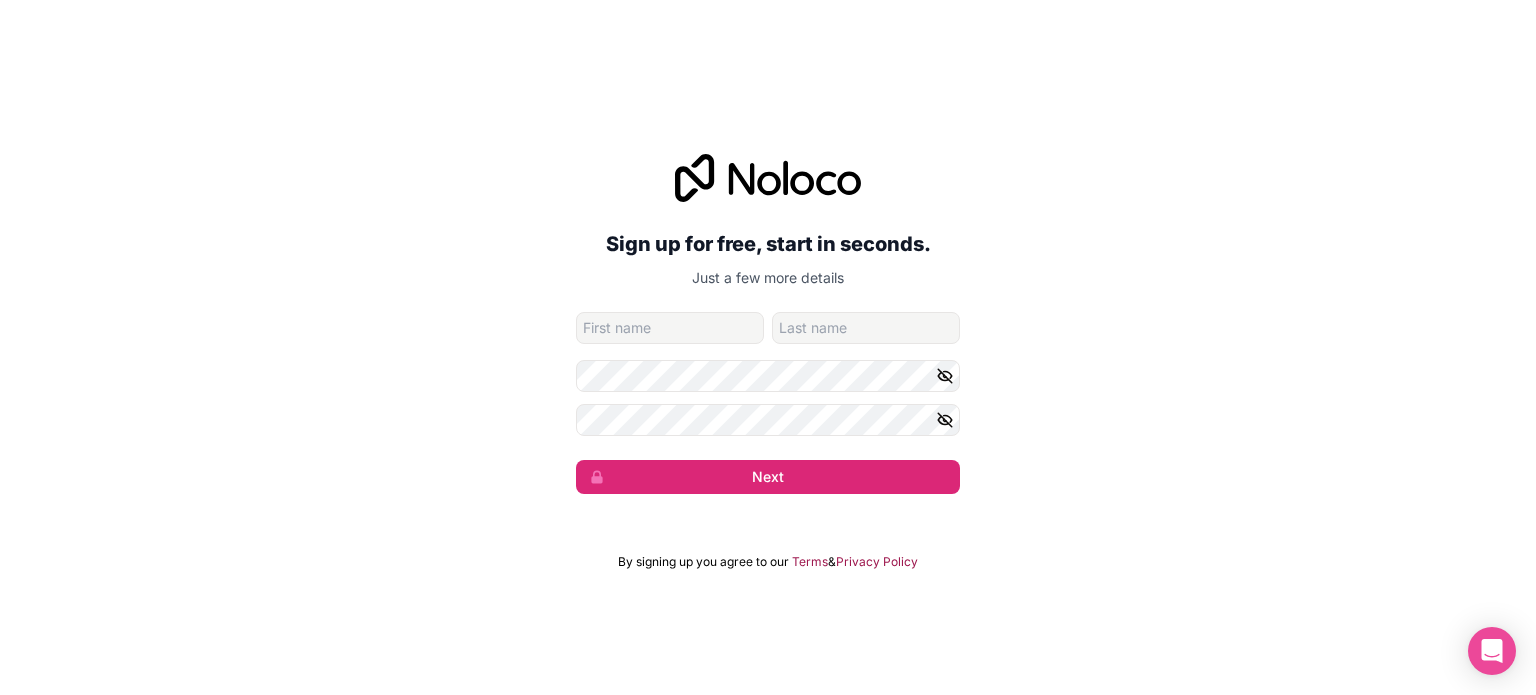 click at bounding box center [670, 328] 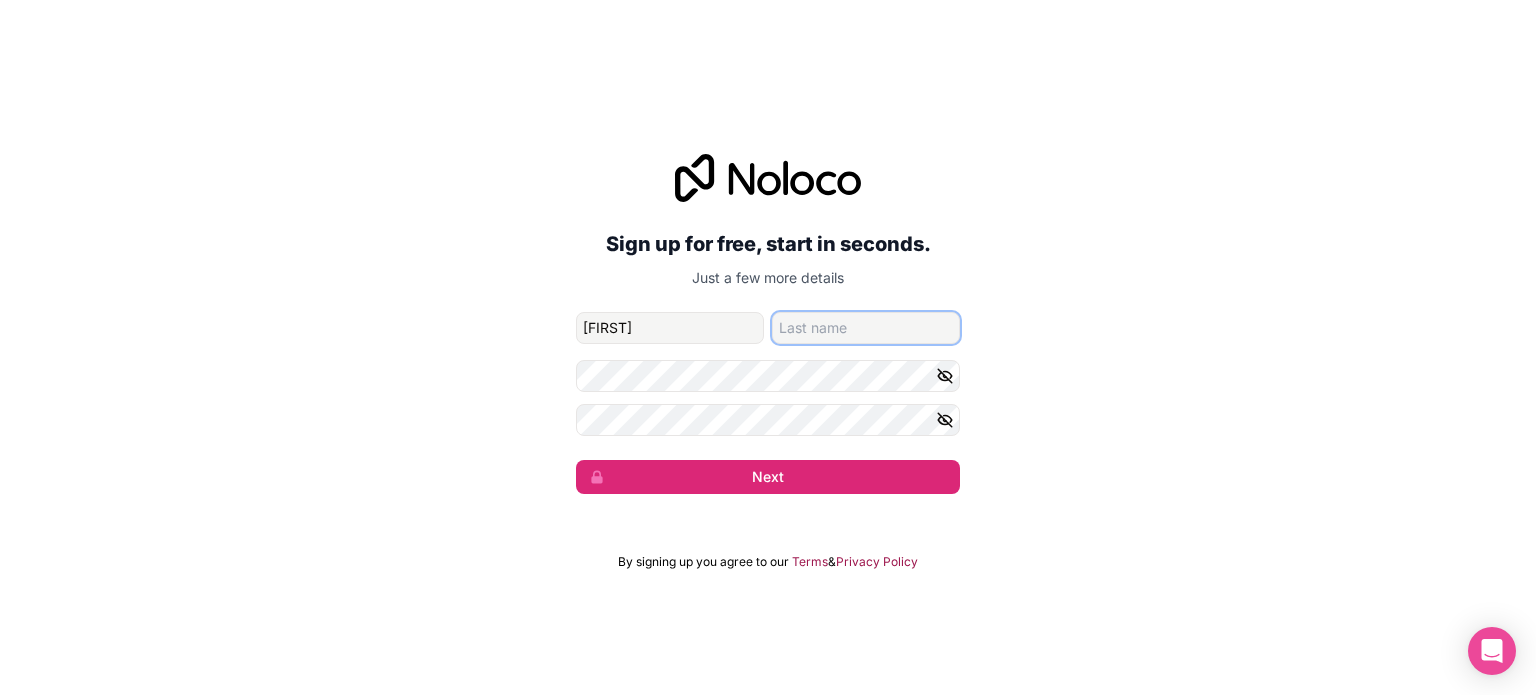 type on "Jackson" 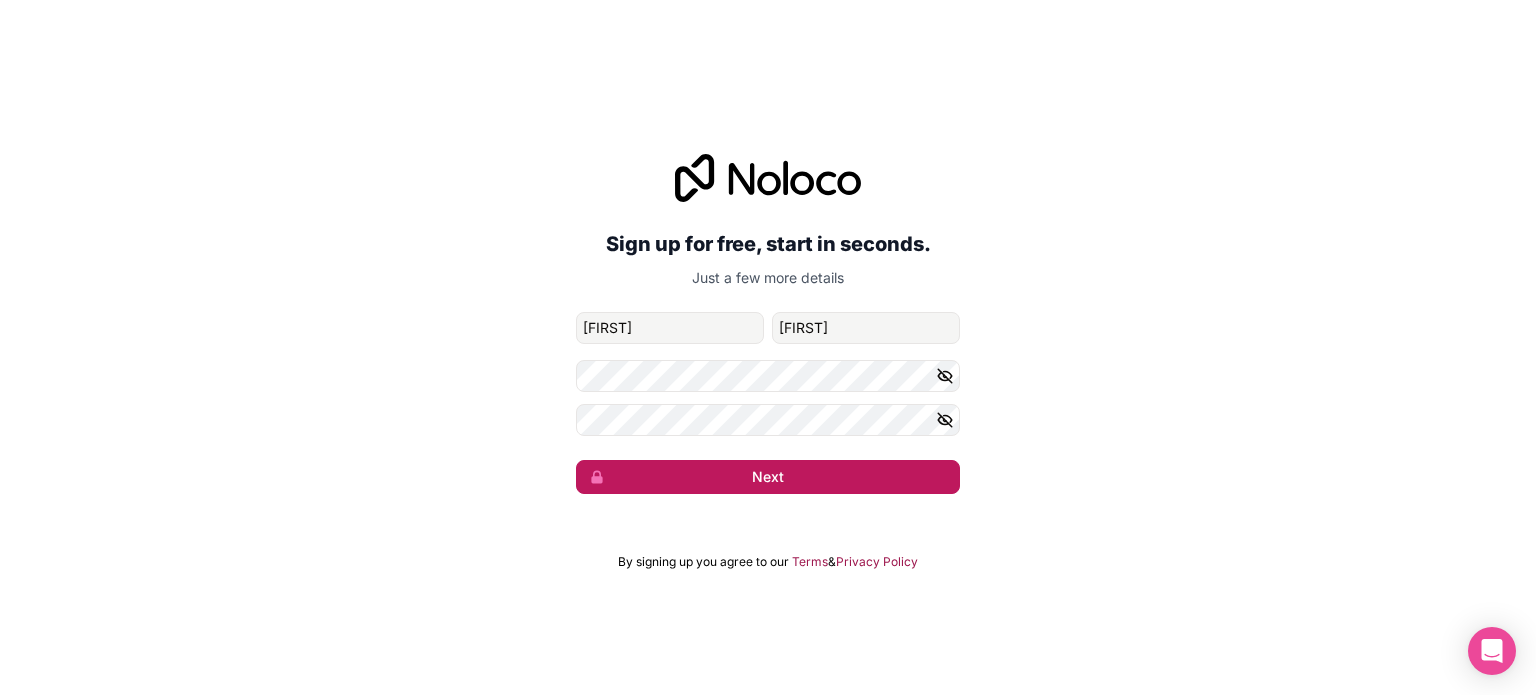 click on "Next" at bounding box center (768, 477) 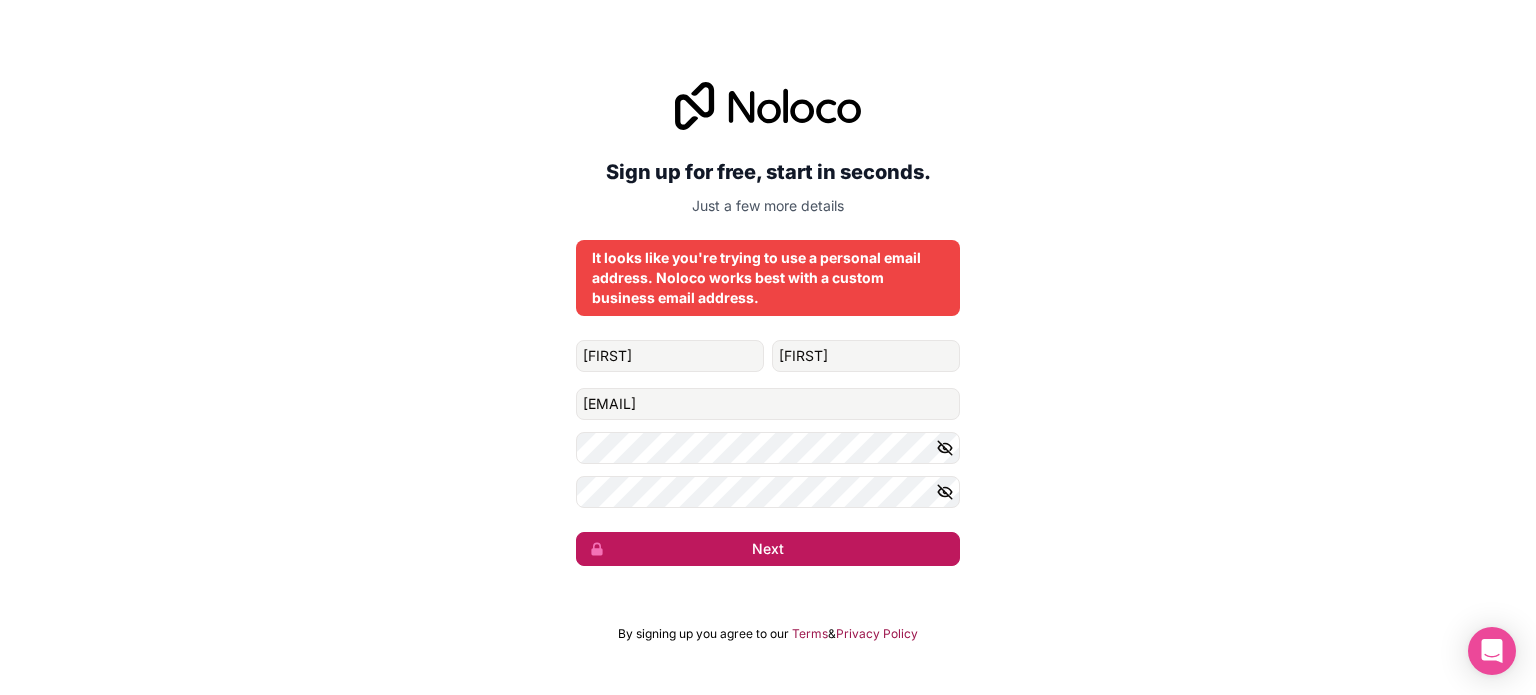click on "Next" at bounding box center [768, 549] 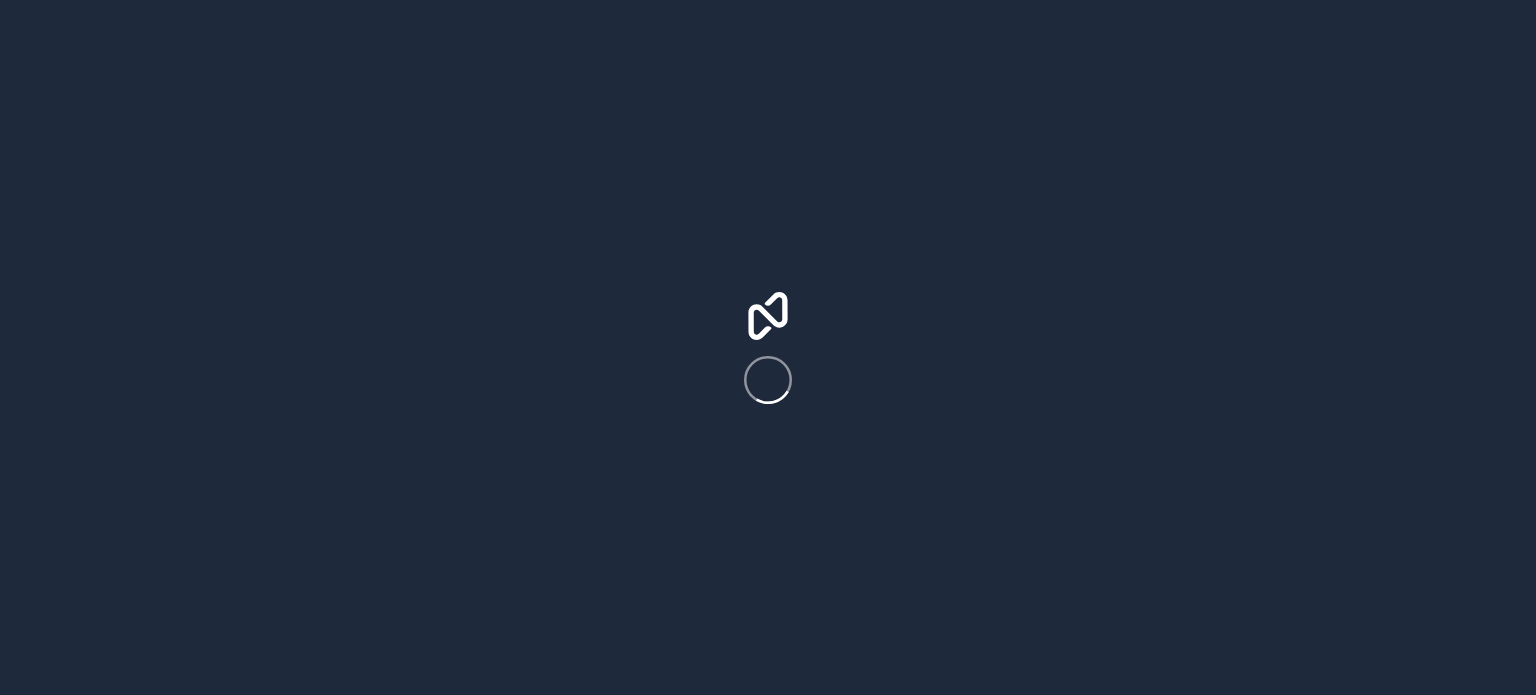 scroll, scrollTop: 0, scrollLeft: 0, axis: both 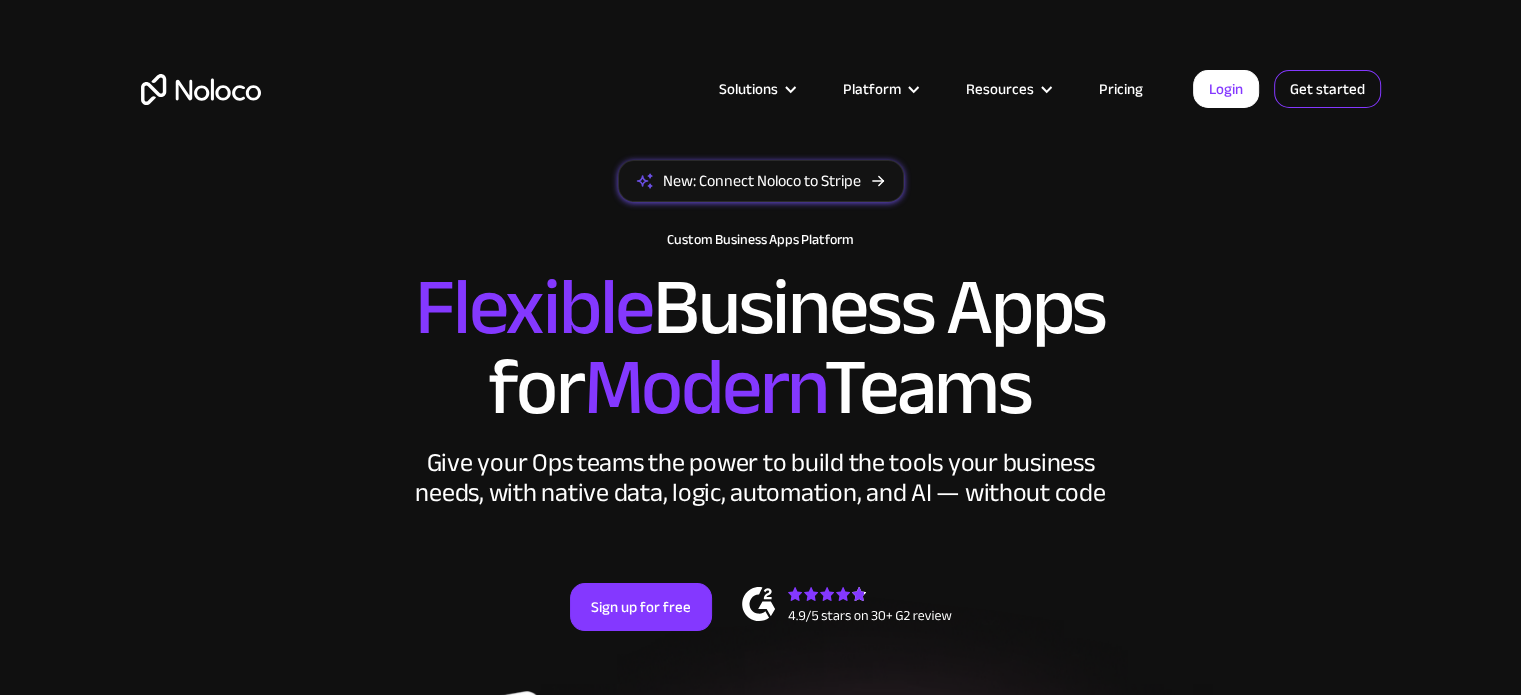 click on "Get started" at bounding box center [0, 0] 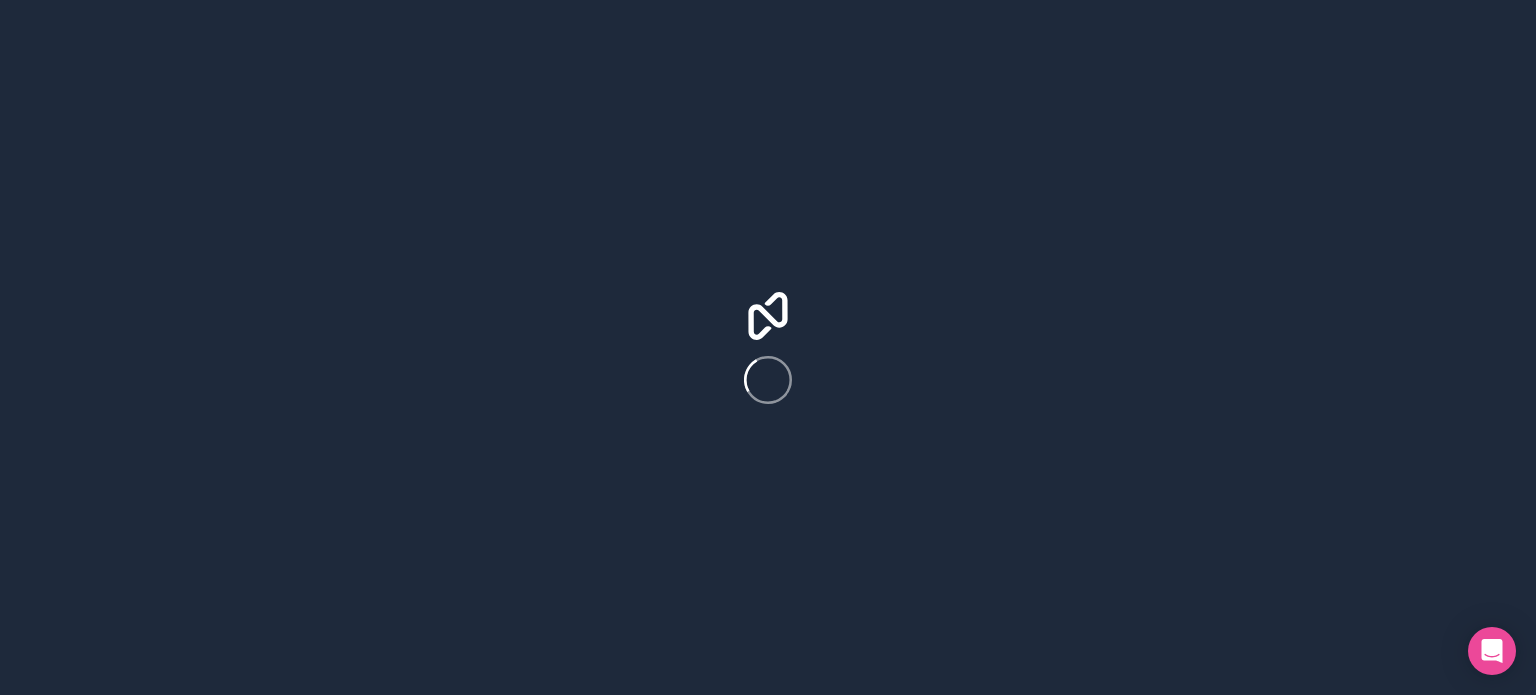 scroll, scrollTop: 0, scrollLeft: 0, axis: both 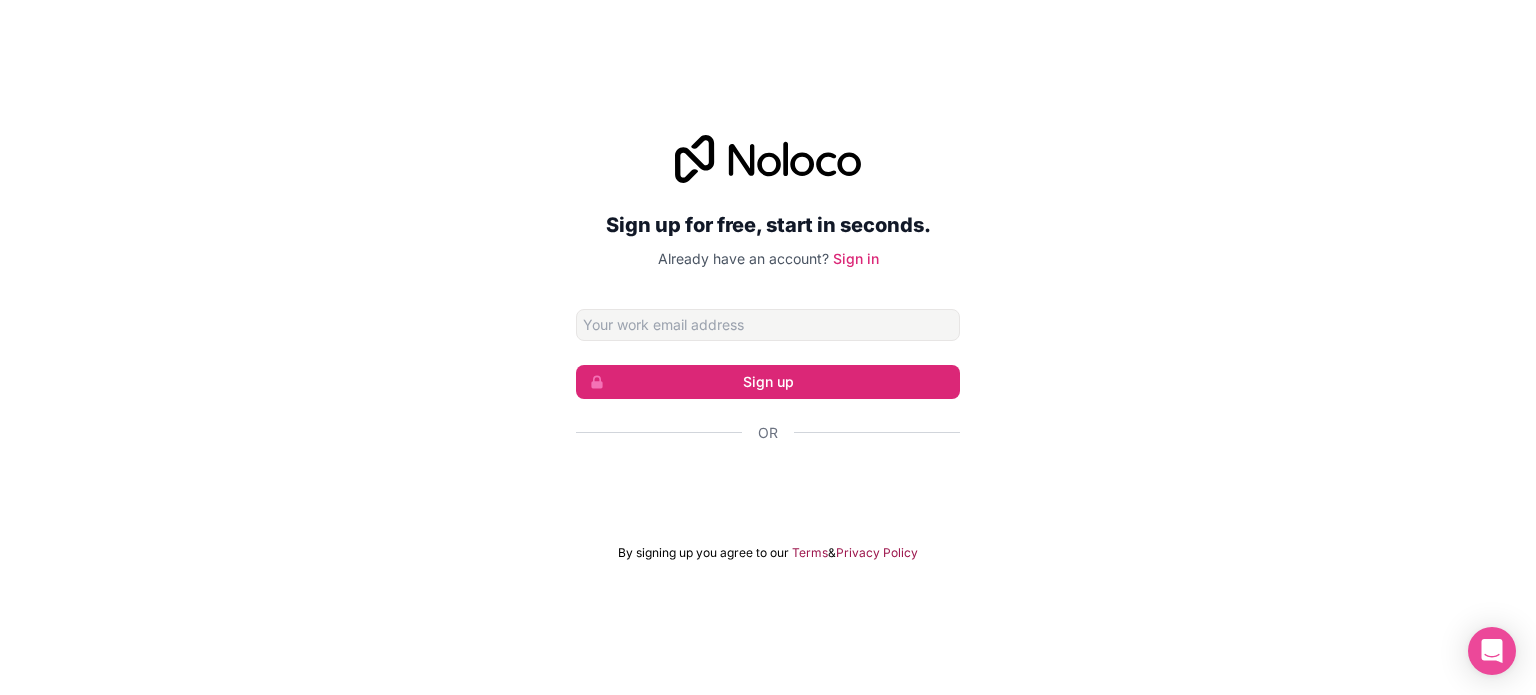 click at bounding box center (768, 325) 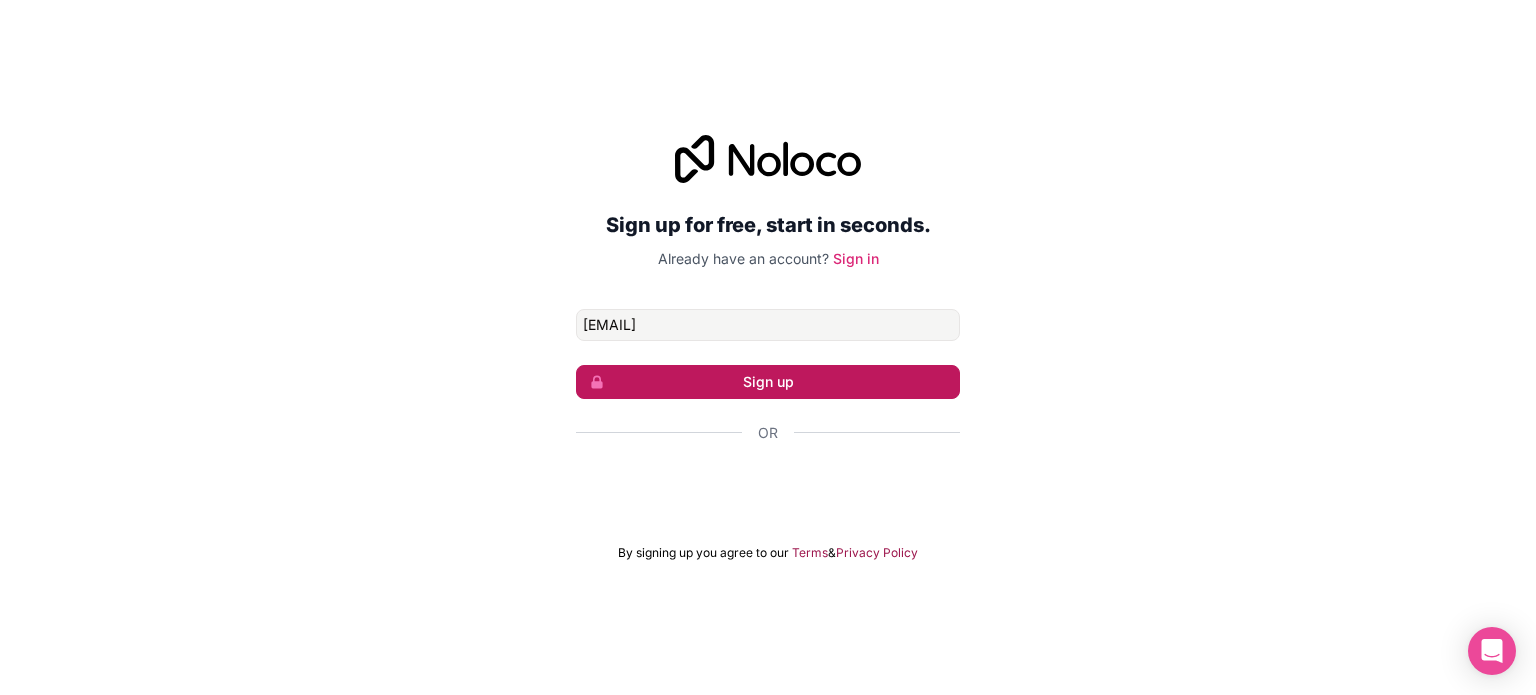 click on "Sign up" at bounding box center (768, 382) 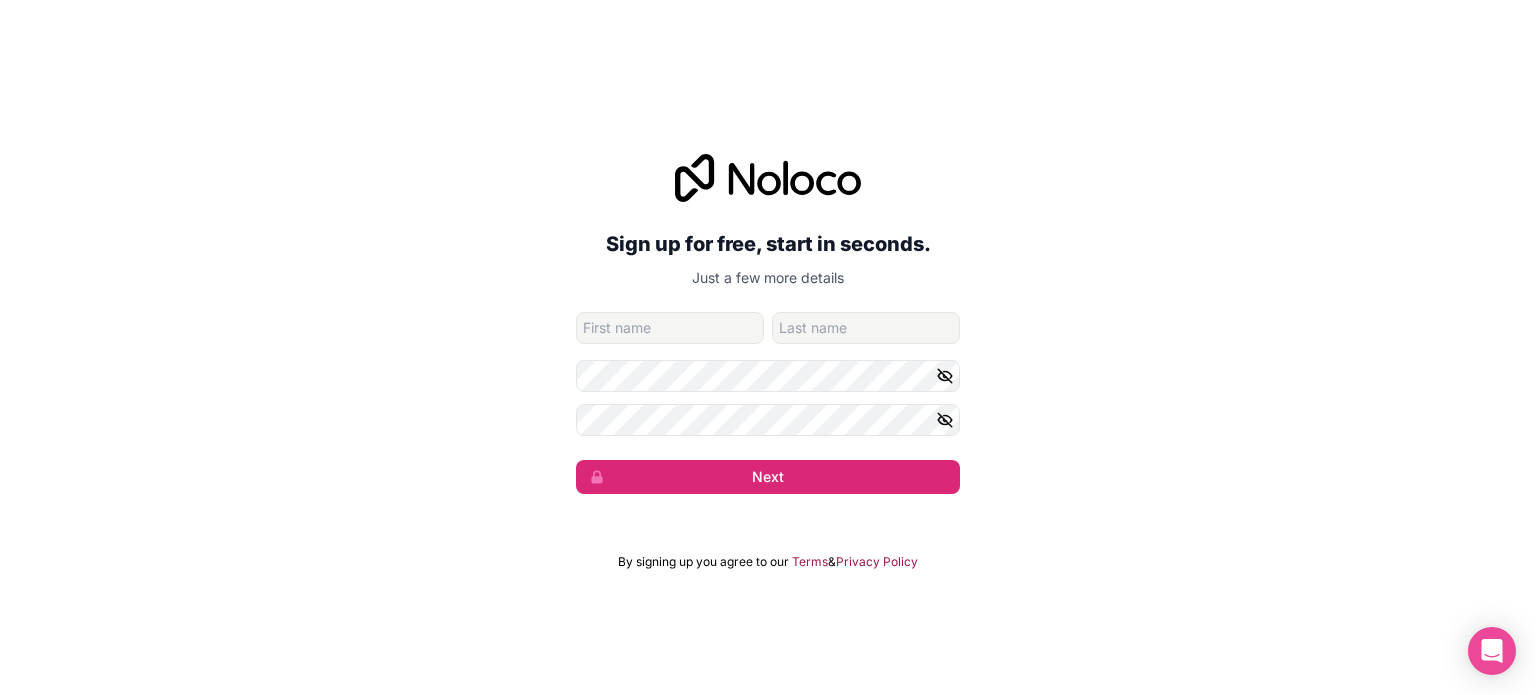 click at bounding box center (670, 328) 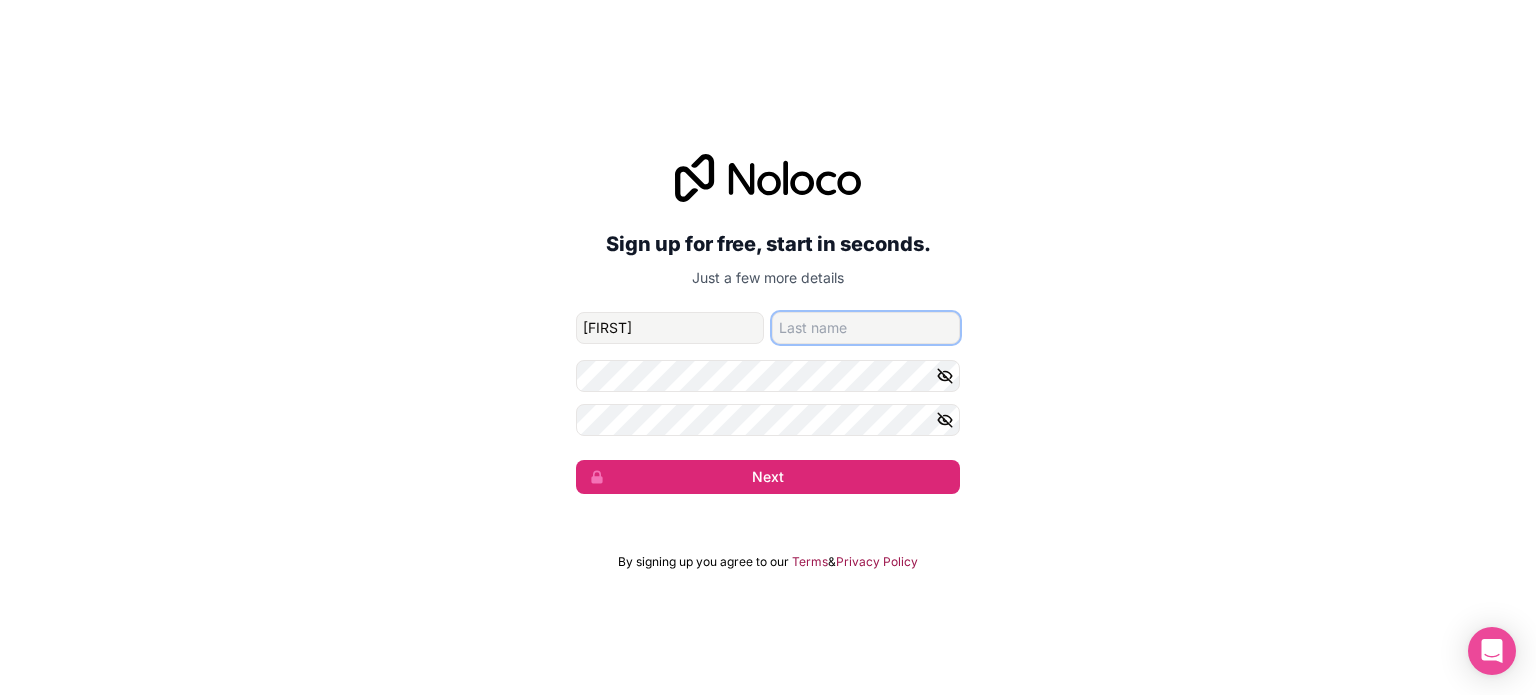 type on "Jackson" 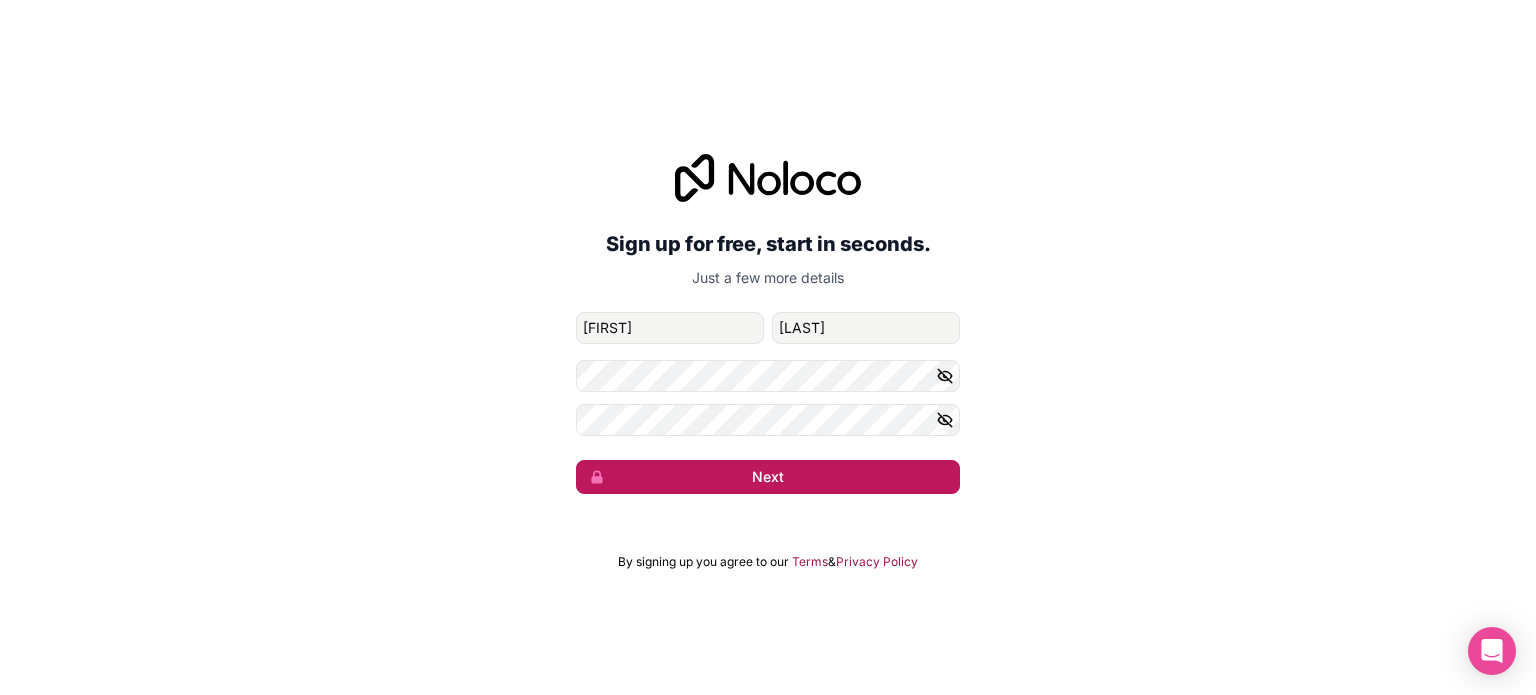 click on "Next" at bounding box center [768, 477] 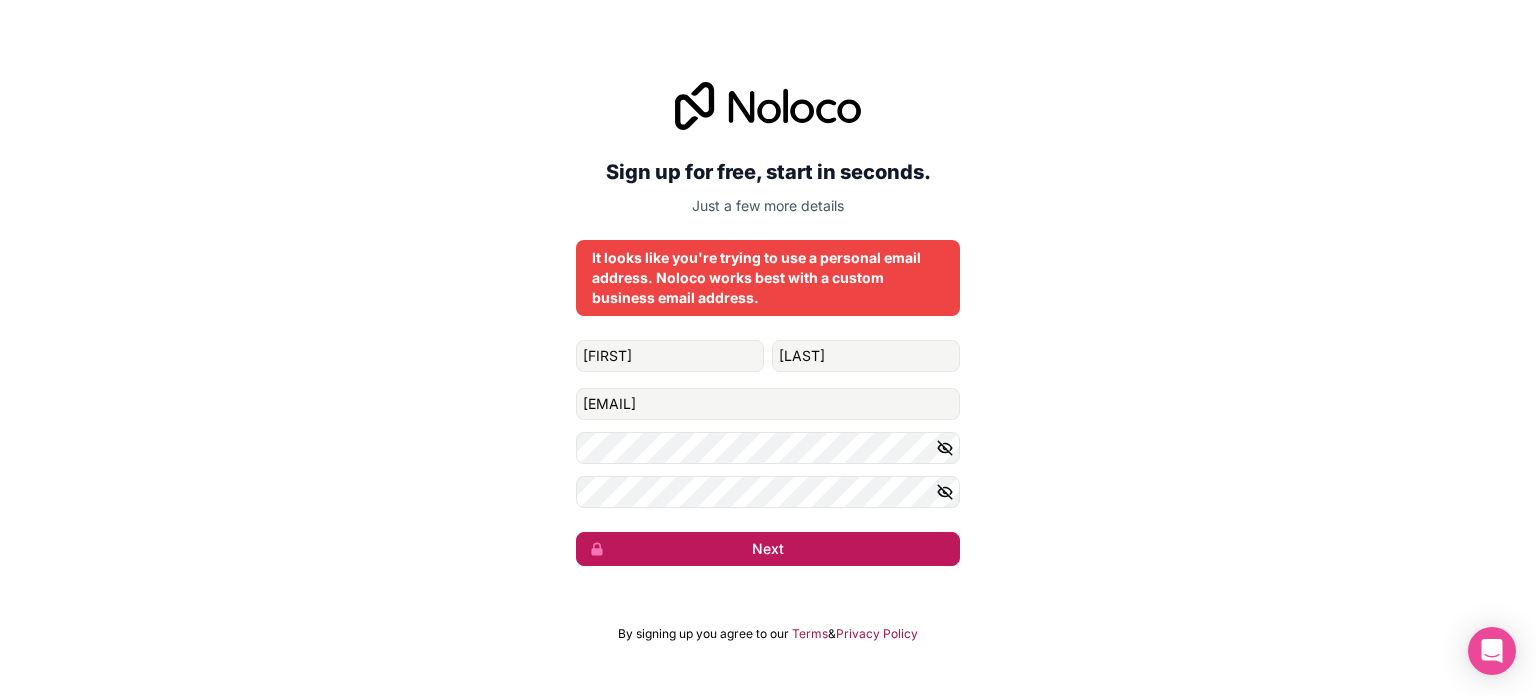 click on "Next" at bounding box center [768, 549] 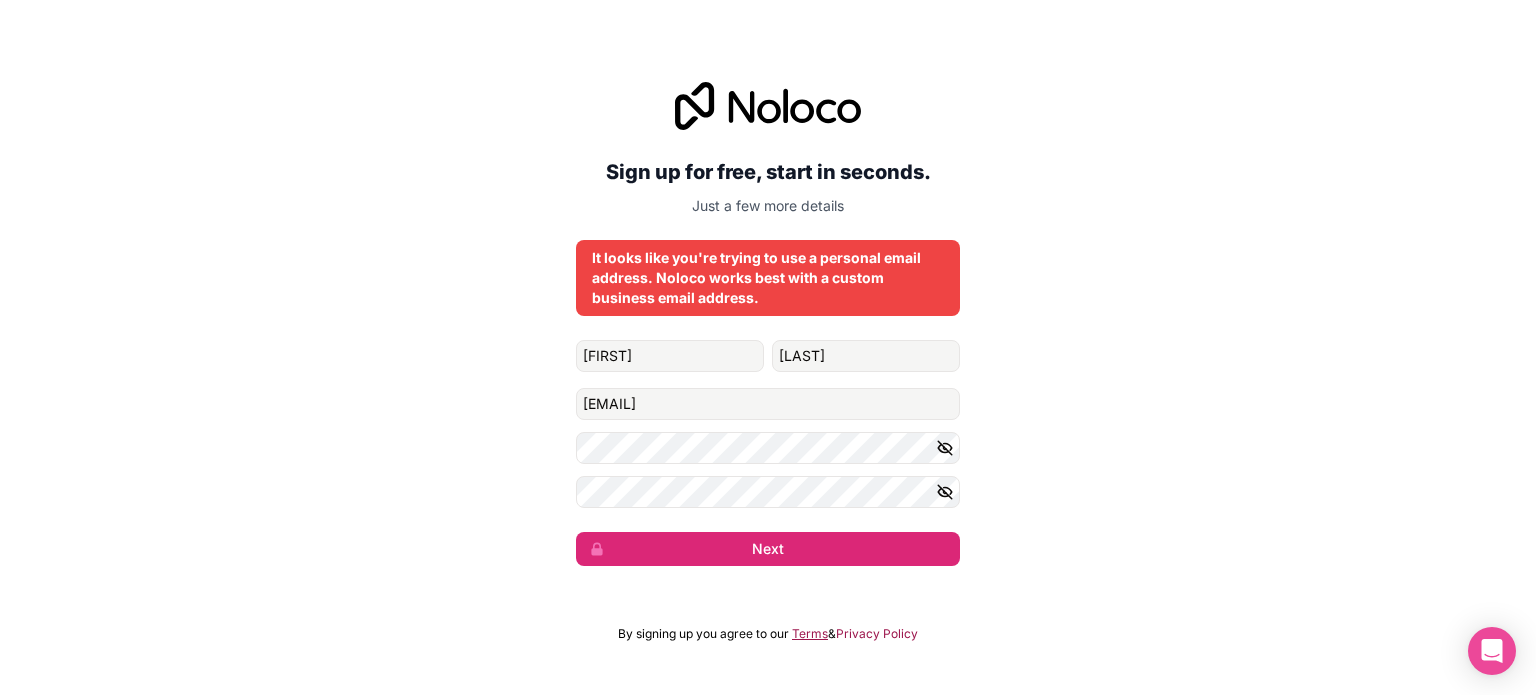 click on "Terms" at bounding box center [810, 634] 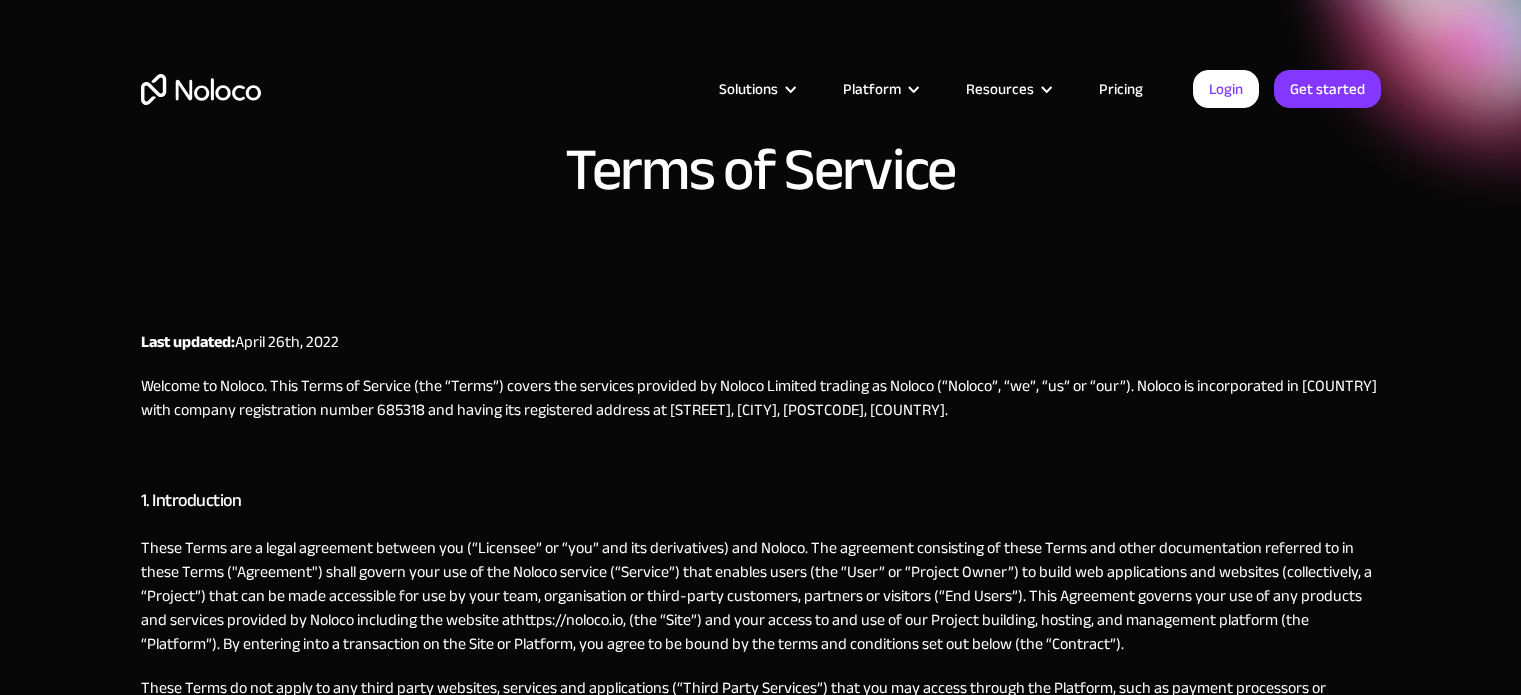 scroll, scrollTop: 0, scrollLeft: 0, axis: both 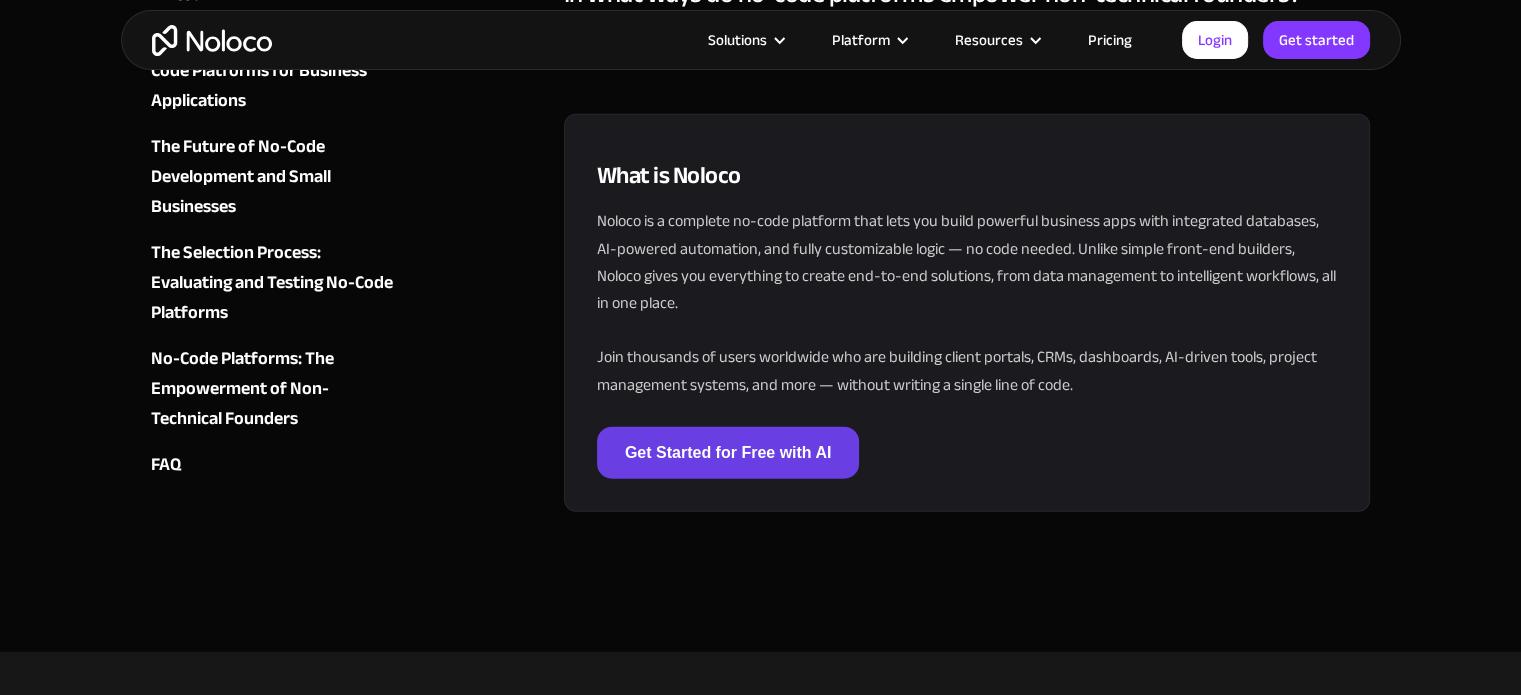 click on "Get Started for Free with AI" at bounding box center [728, 453] 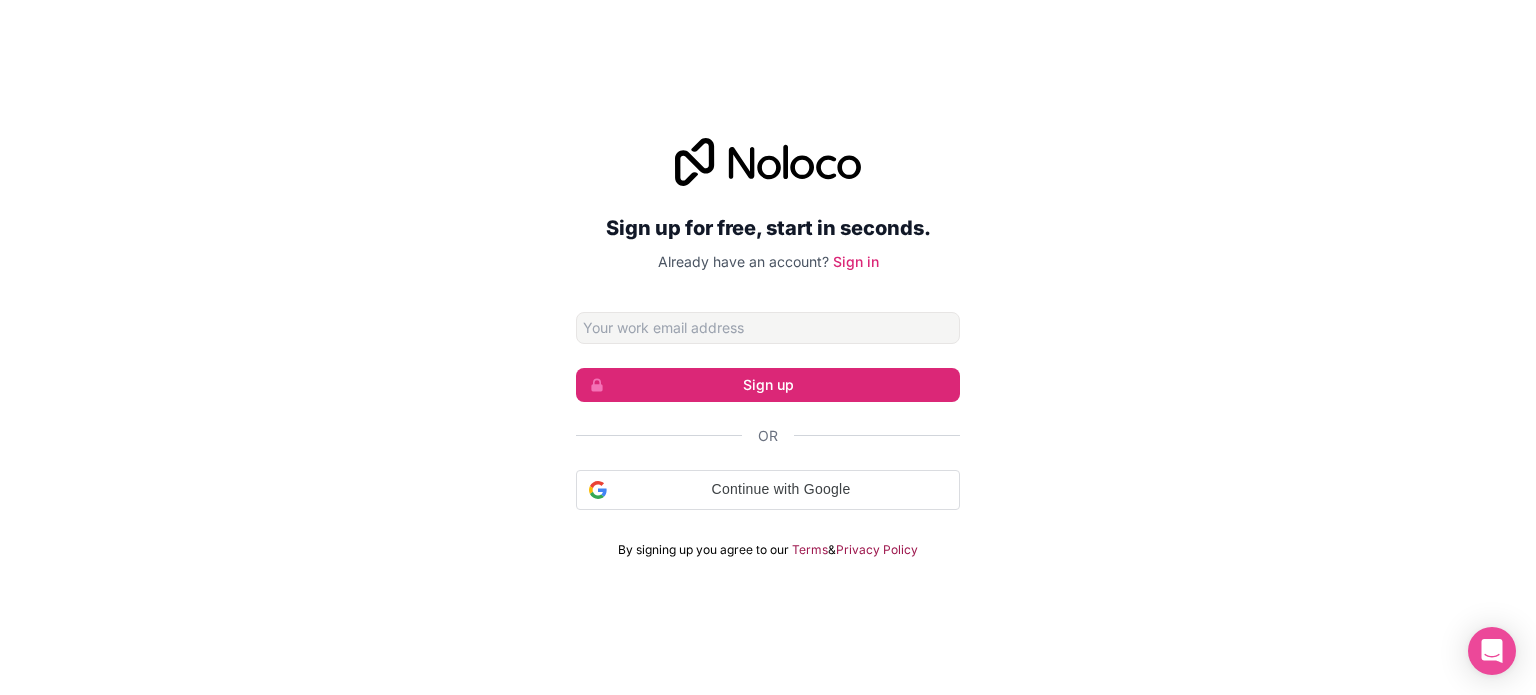 scroll, scrollTop: 0, scrollLeft: 0, axis: both 